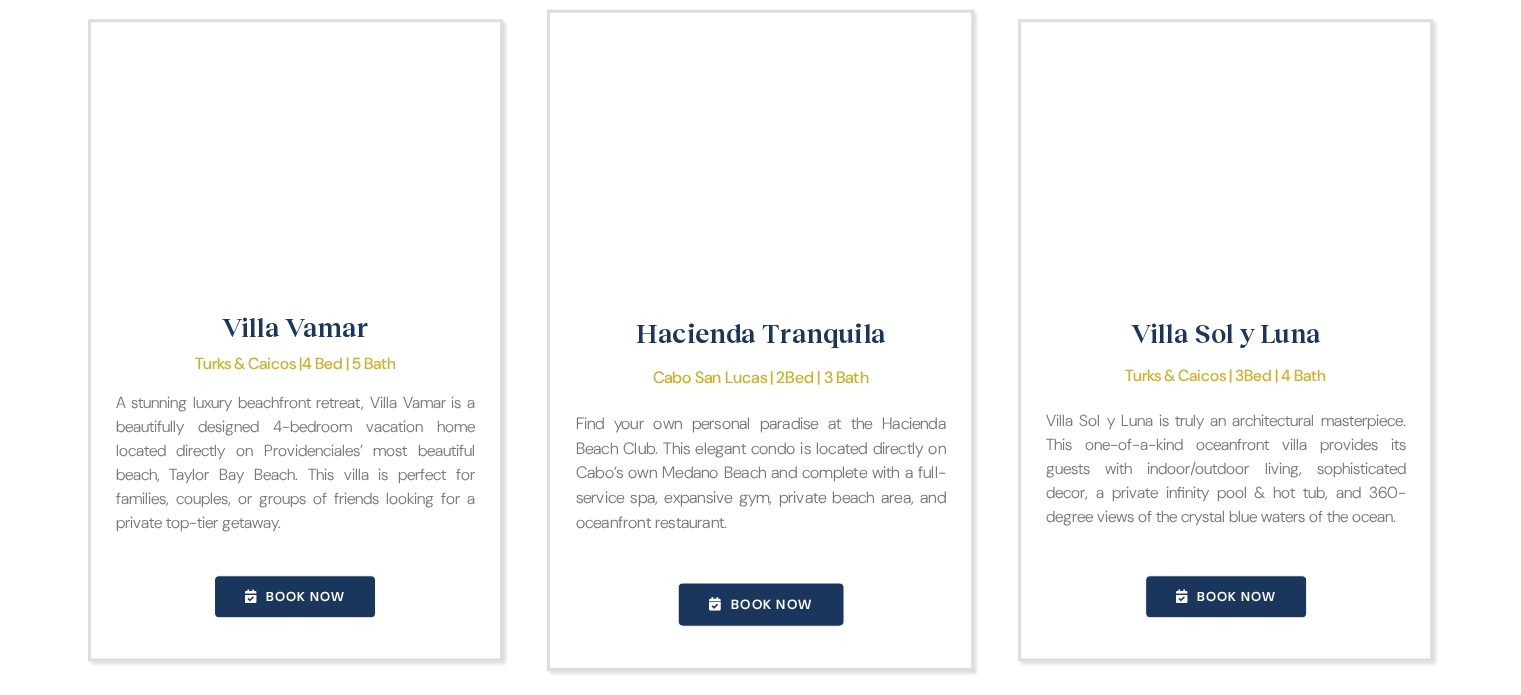 scroll, scrollTop: 1995, scrollLeft: 0, axis: vertical 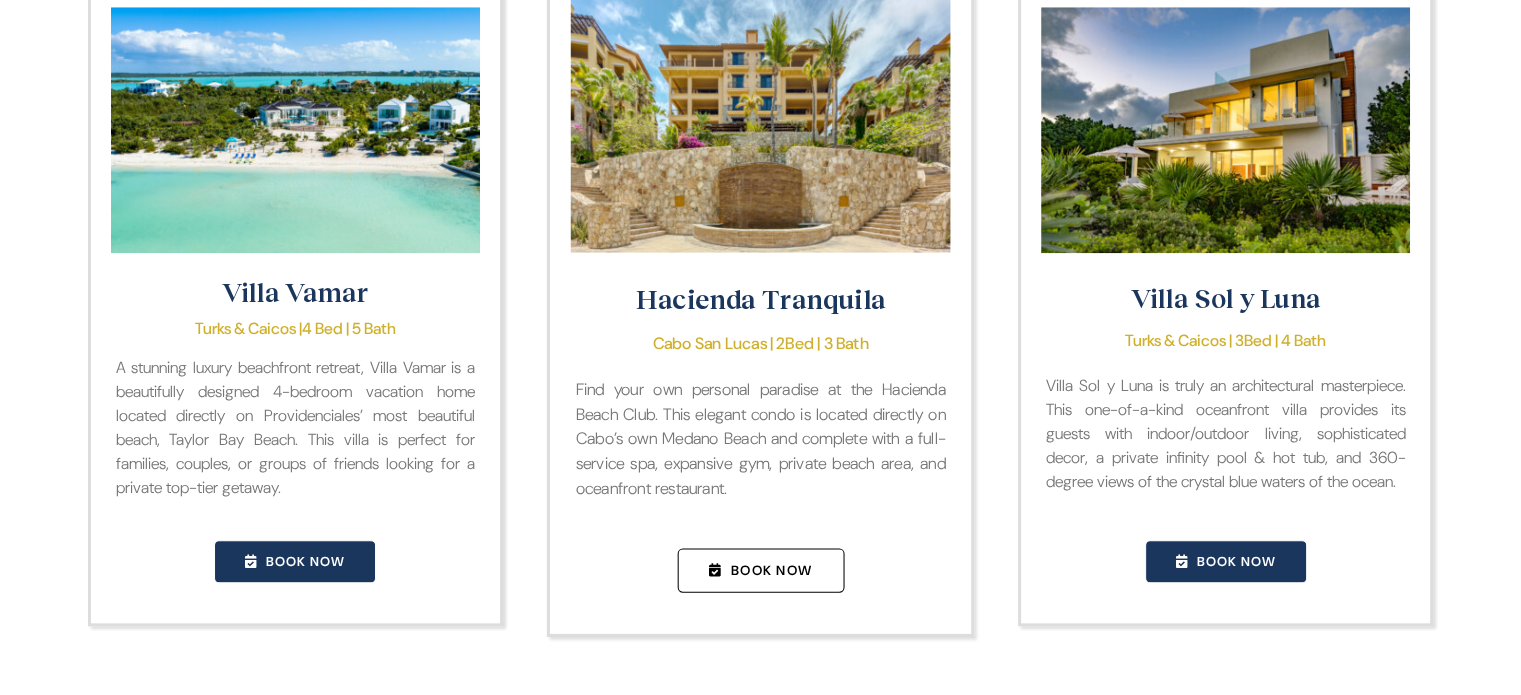 click on "Book Now" at bounding box center (771, 570) 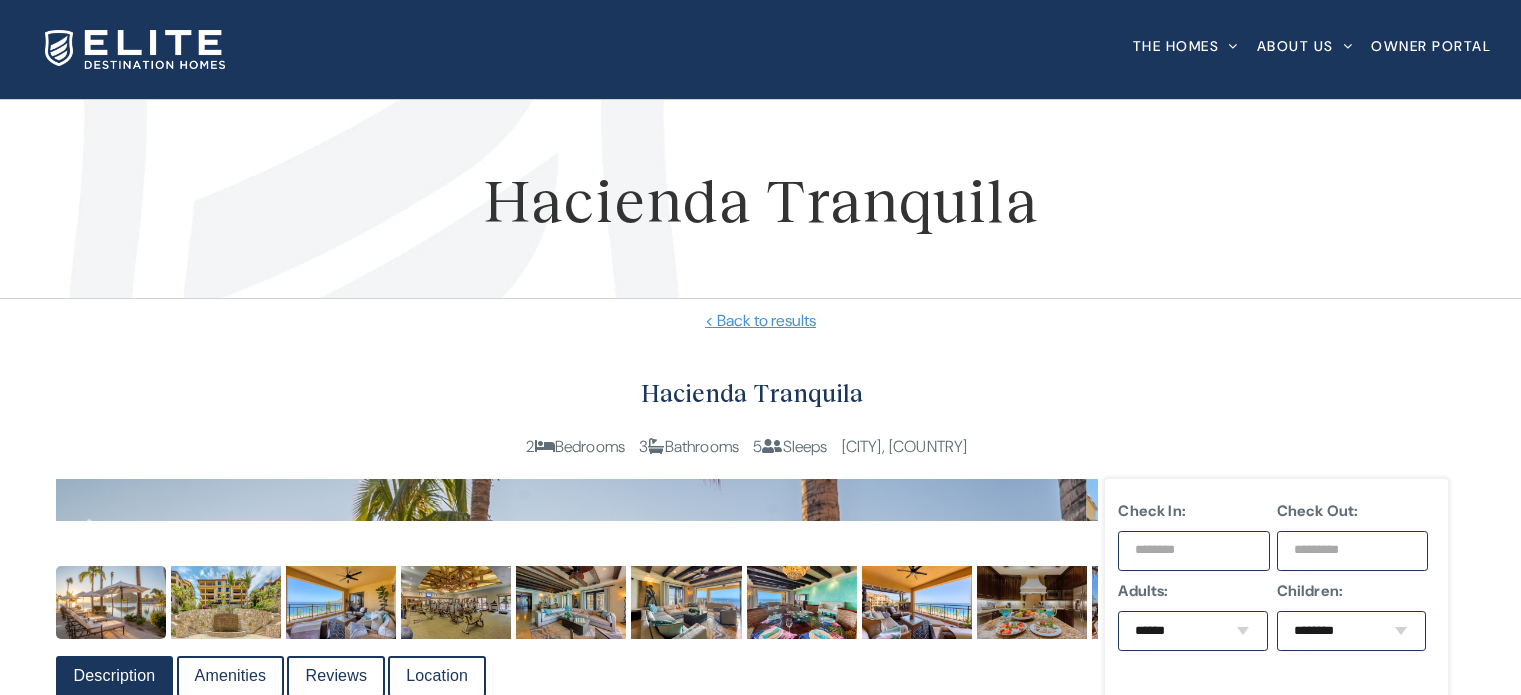 scroll, scrollTop: 0, scrollLeft: 0, axis: both 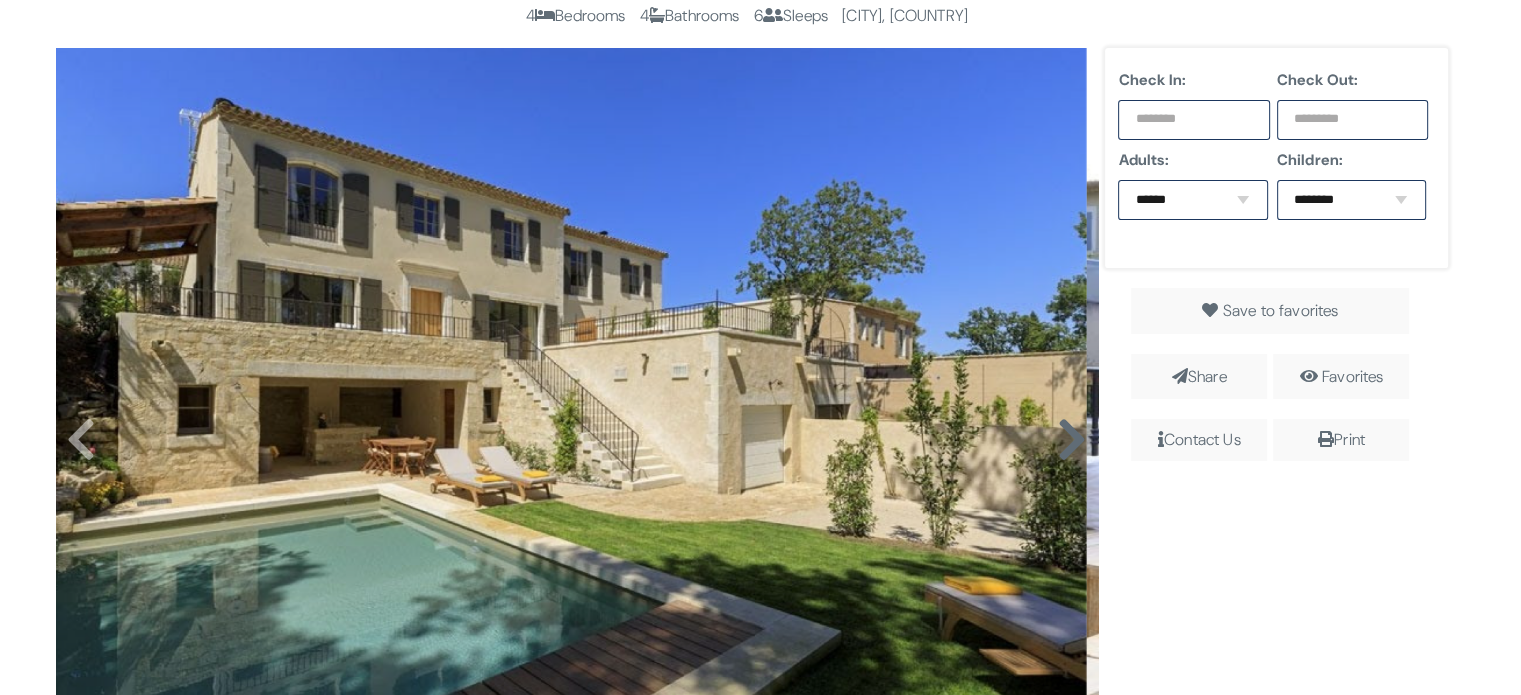 click at bounding box center [1071, 440] 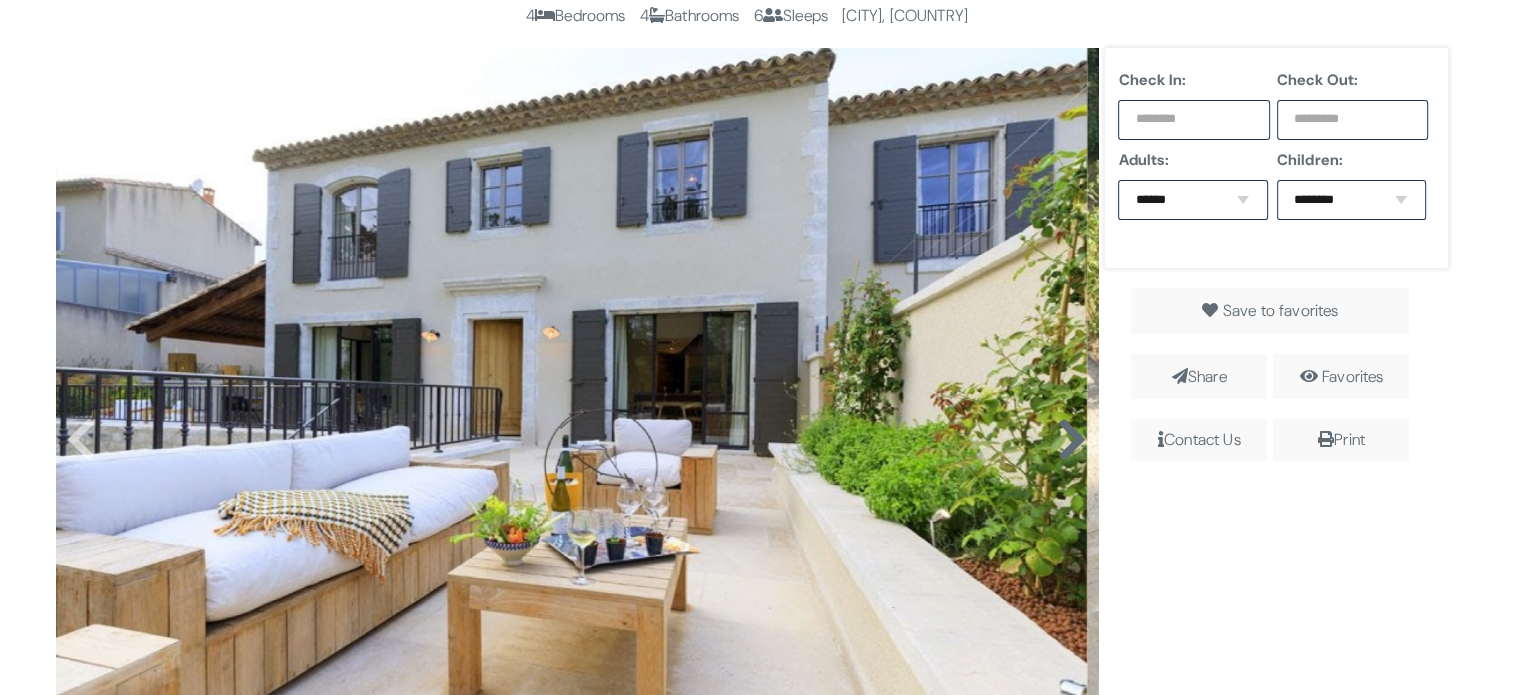 click at bounding box center [1071, 440] 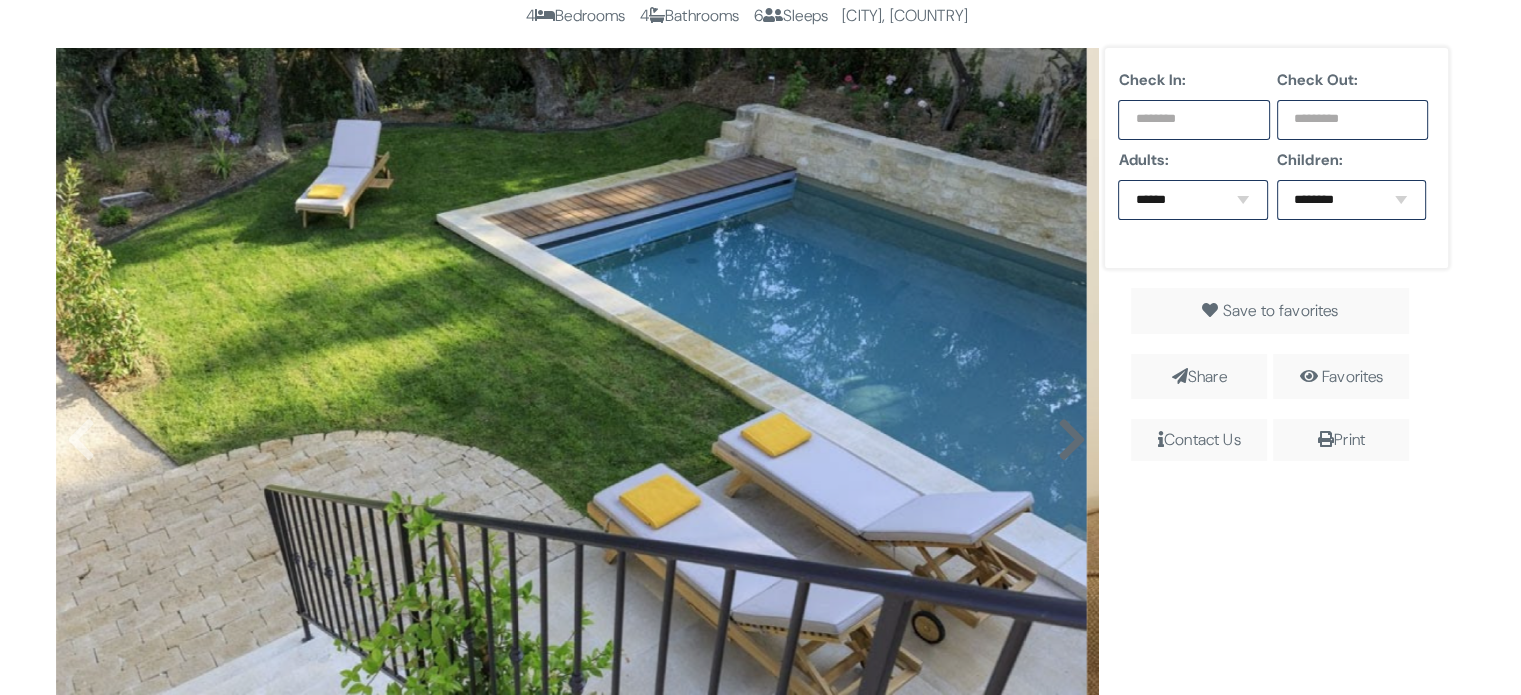 click at bounding box center (1071, 440) 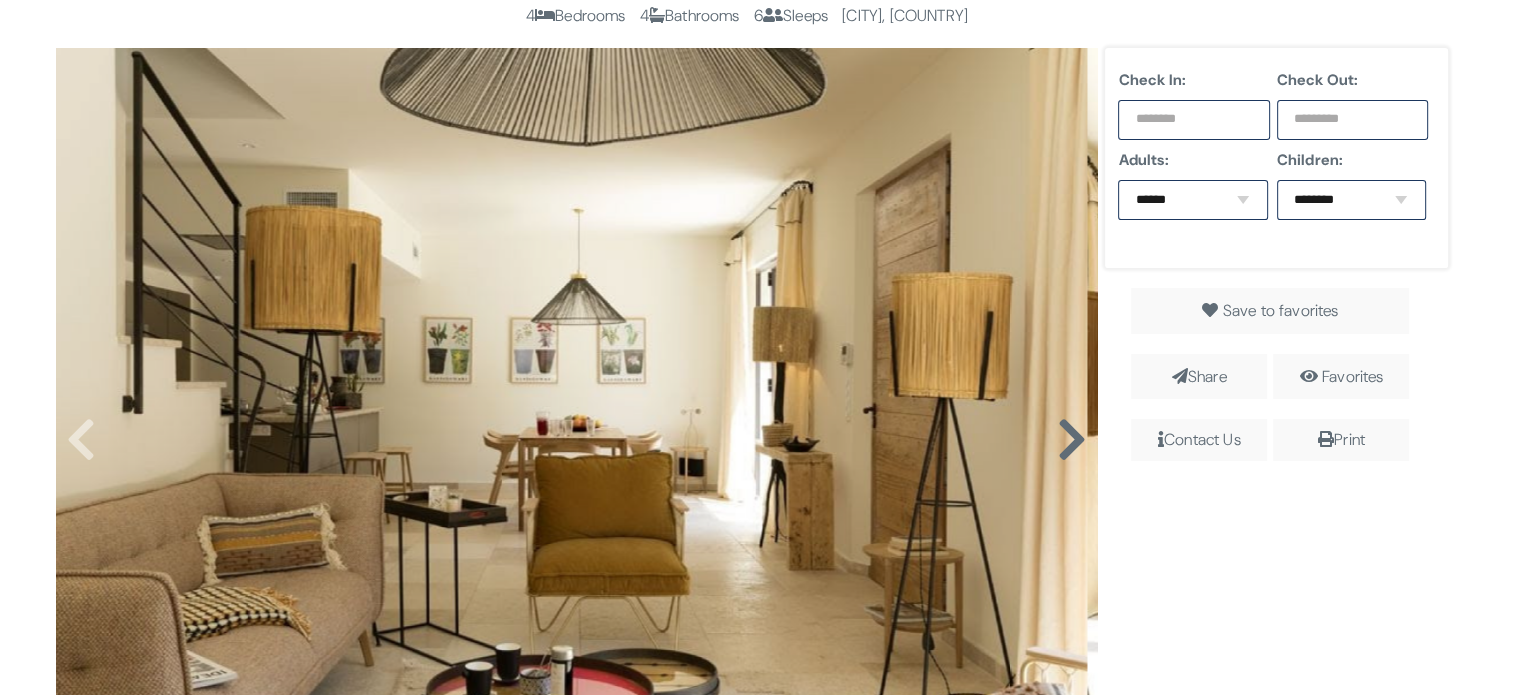 click at bounding box center [1071, 440] 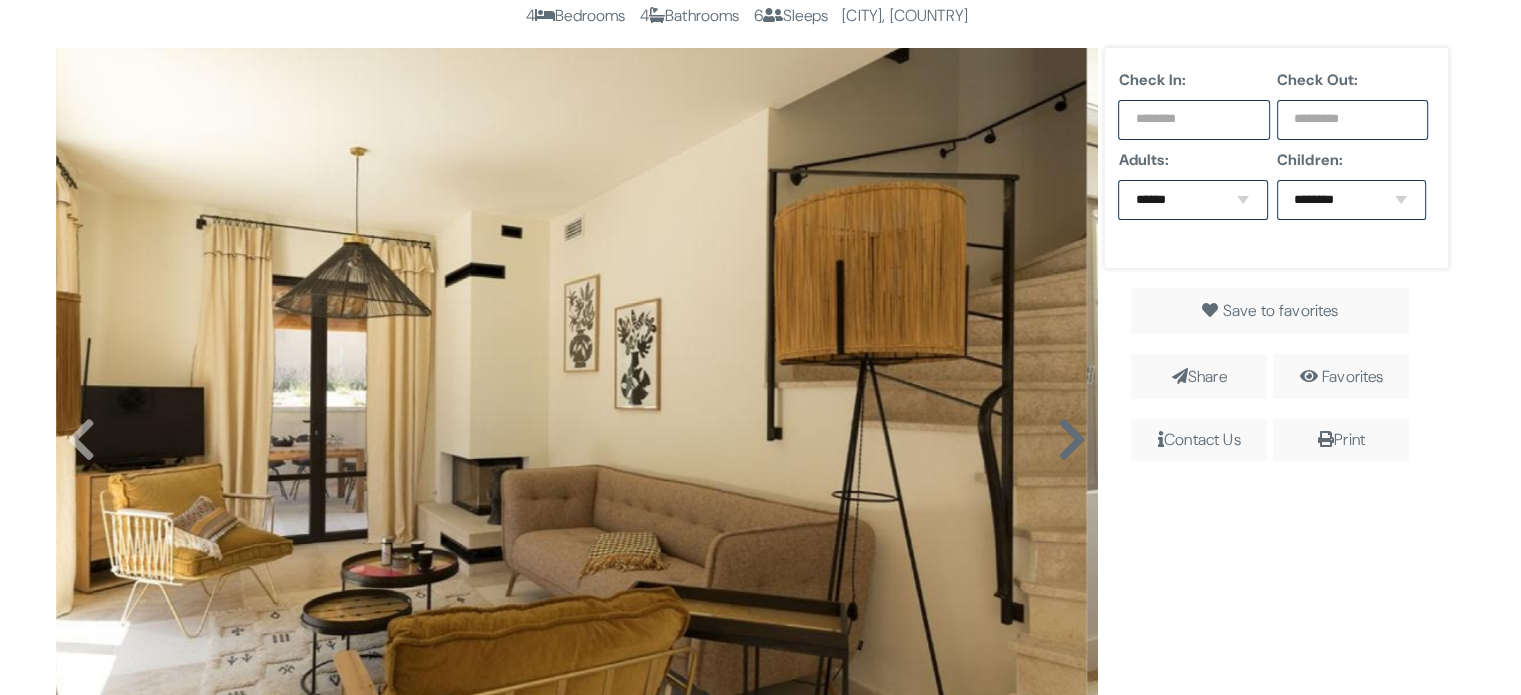 click at bounding box center (1071, 440) 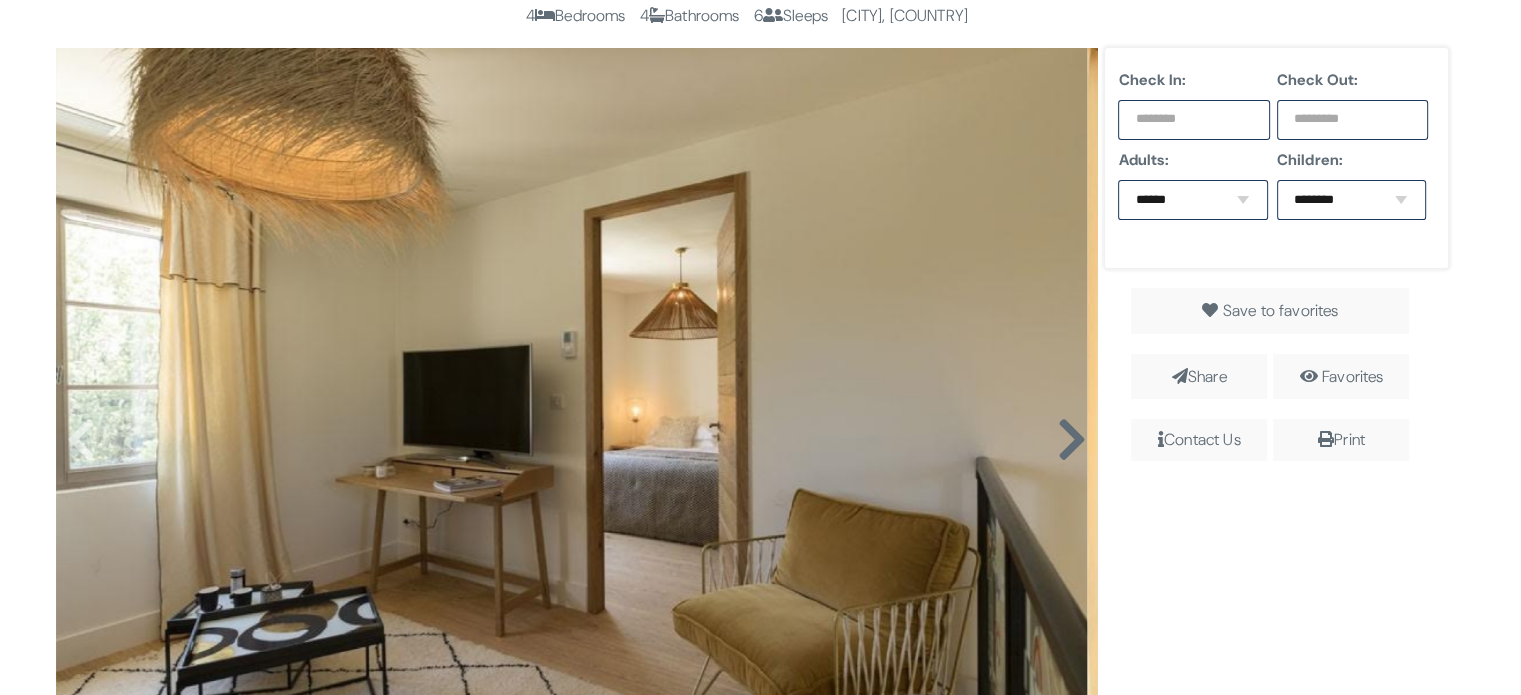 click at bounding box center (1071, 440) 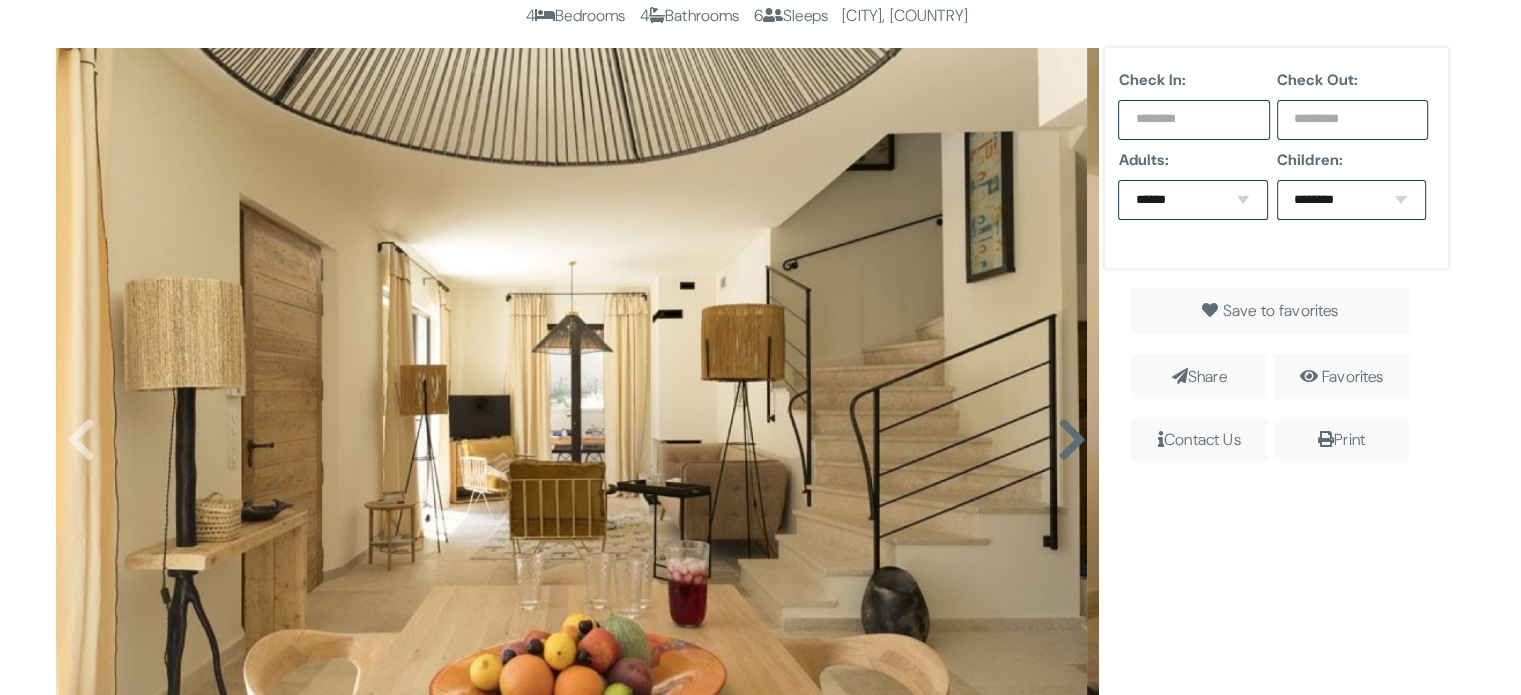 click at bounding box center (1071, 440) 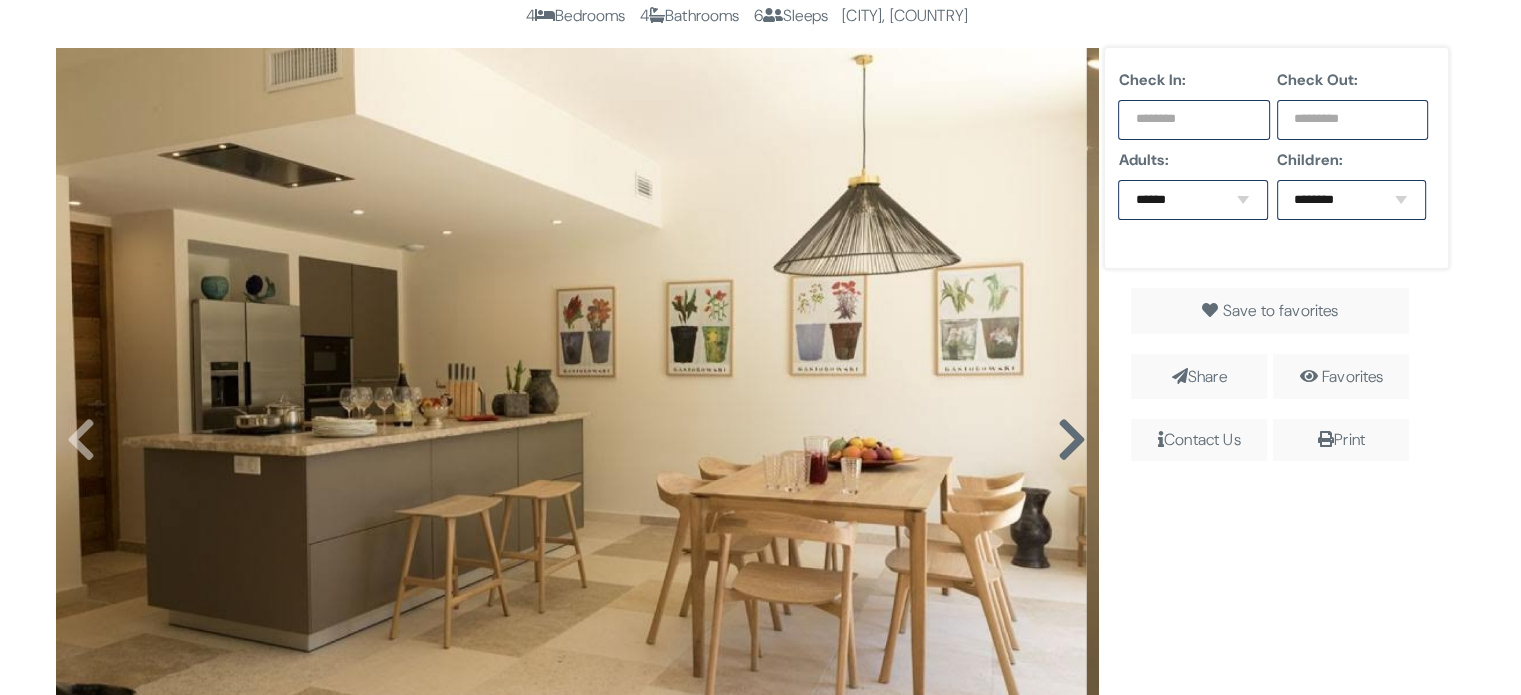 click at bounding box center (1071, 440) 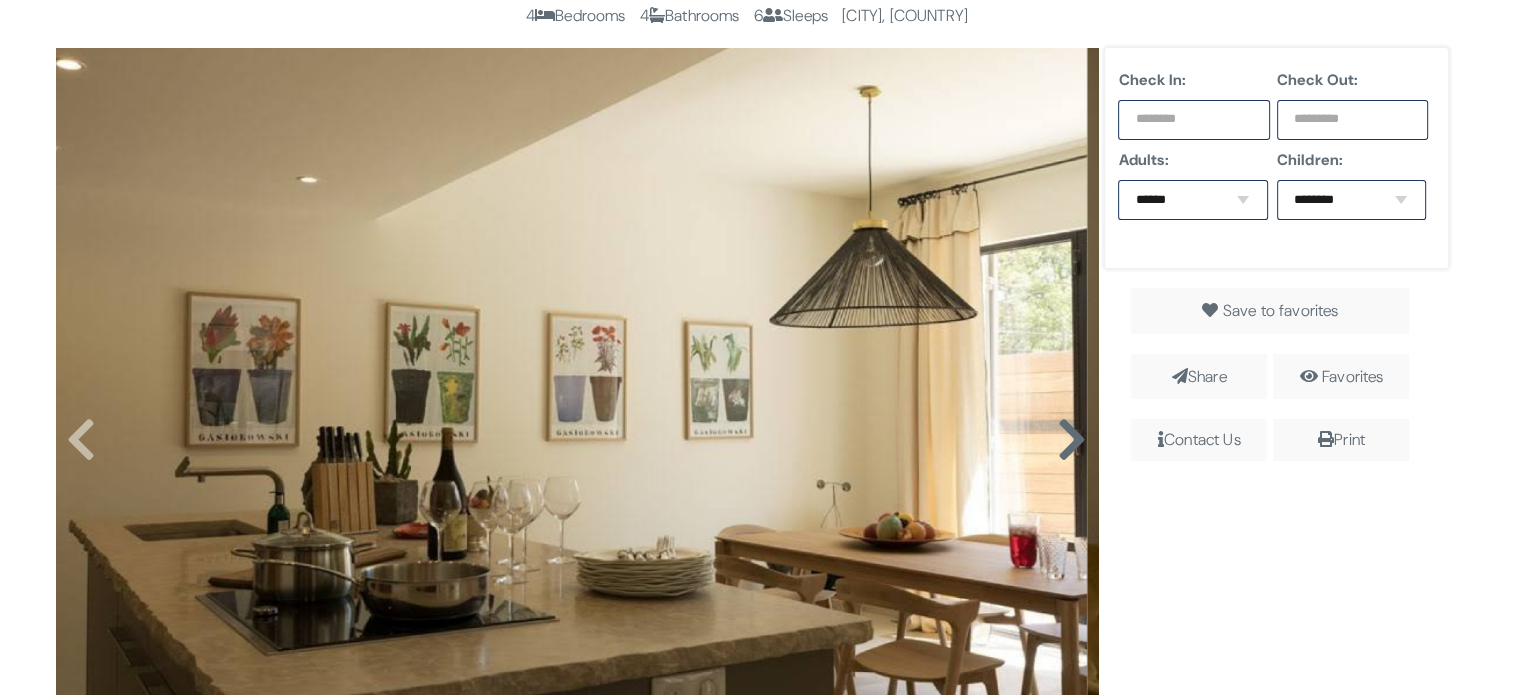 click at bounding box center [1071, 440] 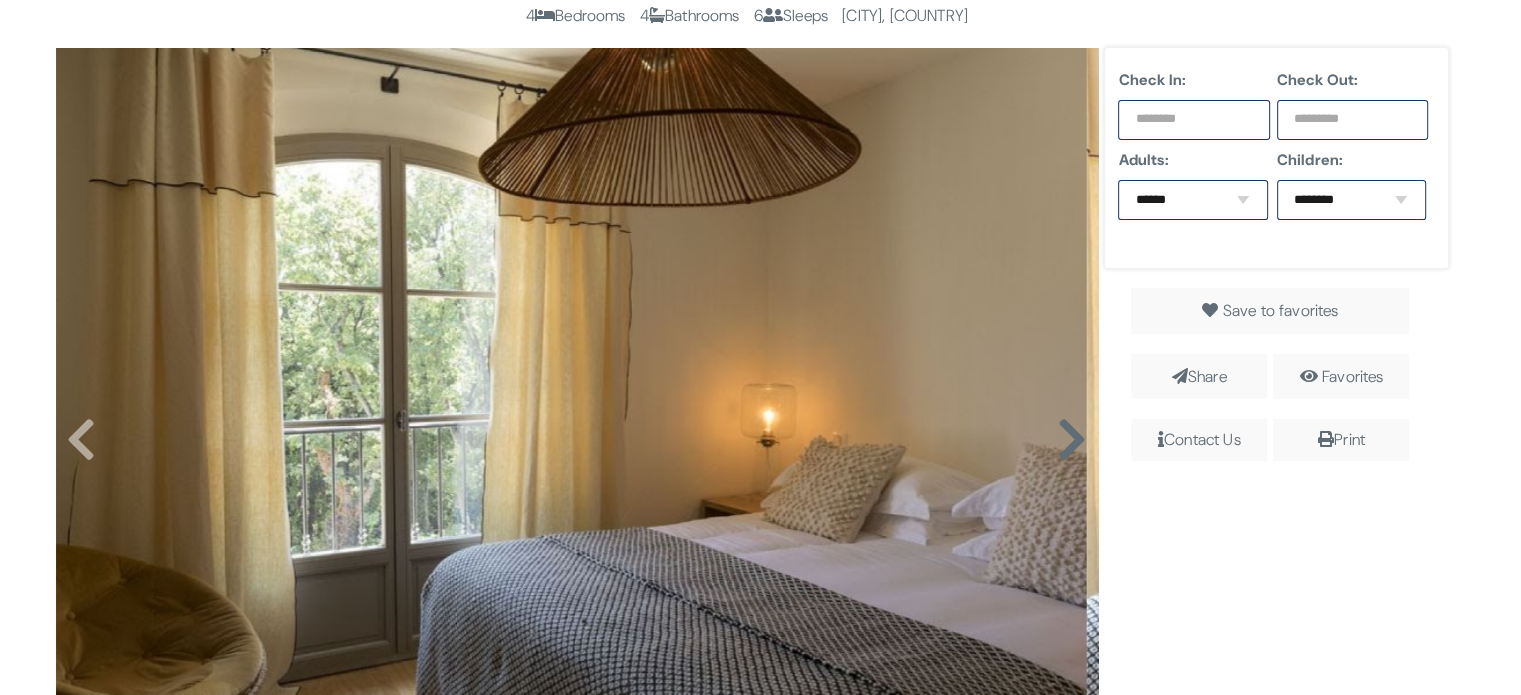 click at bounding box center (1071, 440) 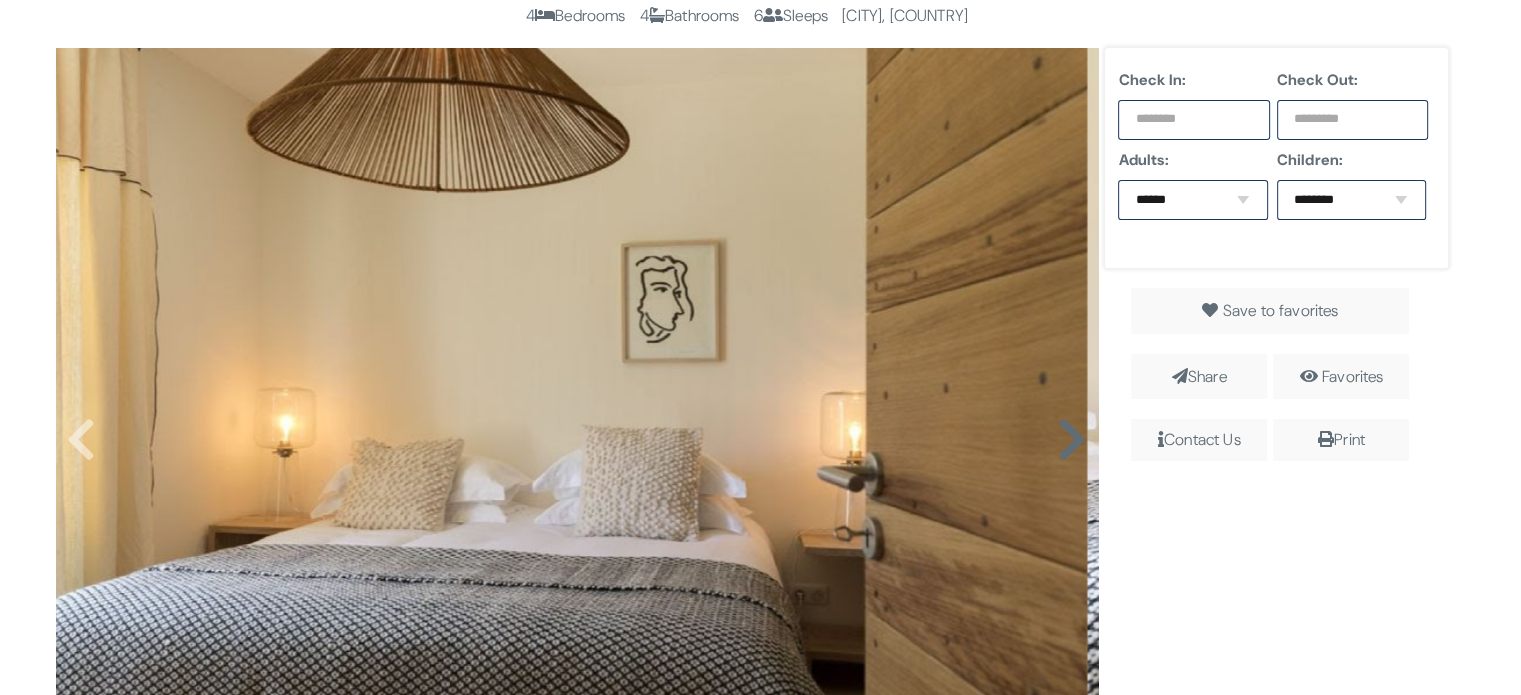 click at bounding box center [1071, 440] 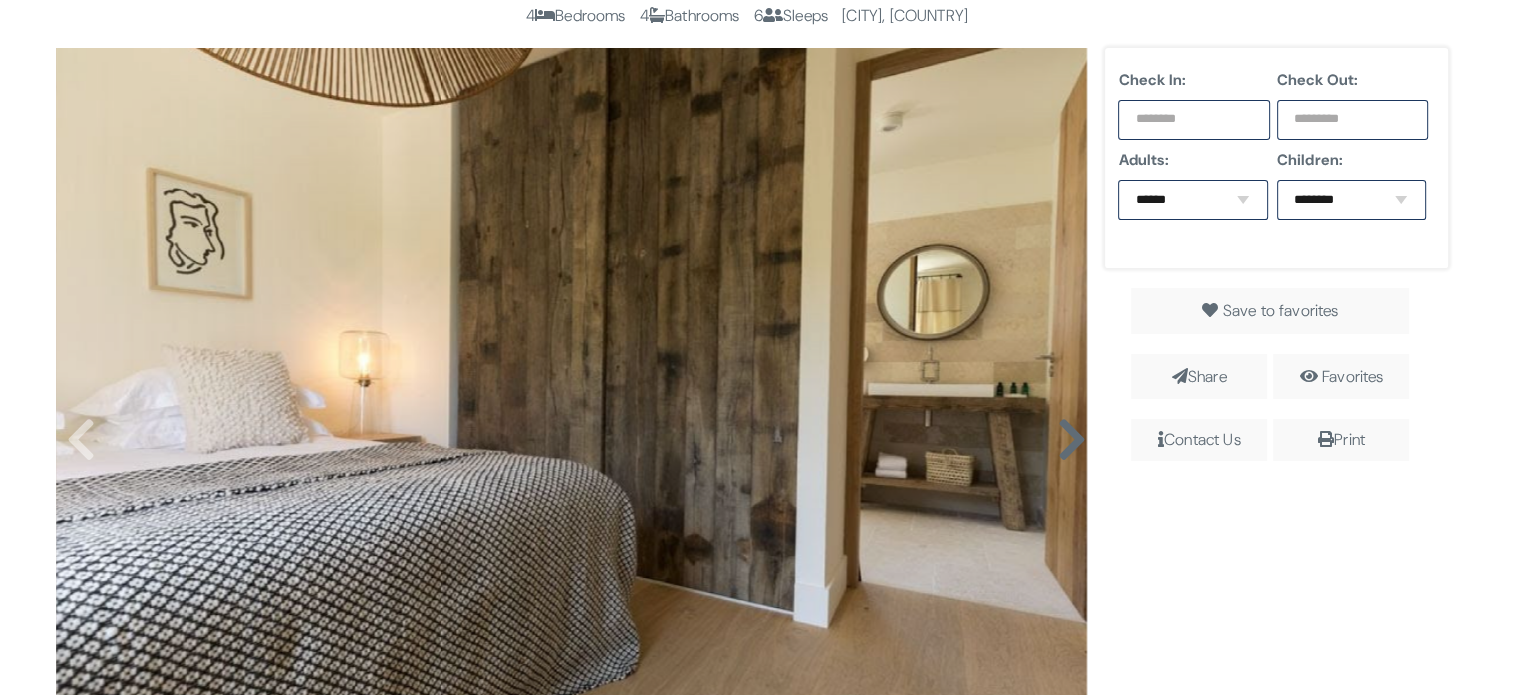 click at bounding box center (1071, 440) 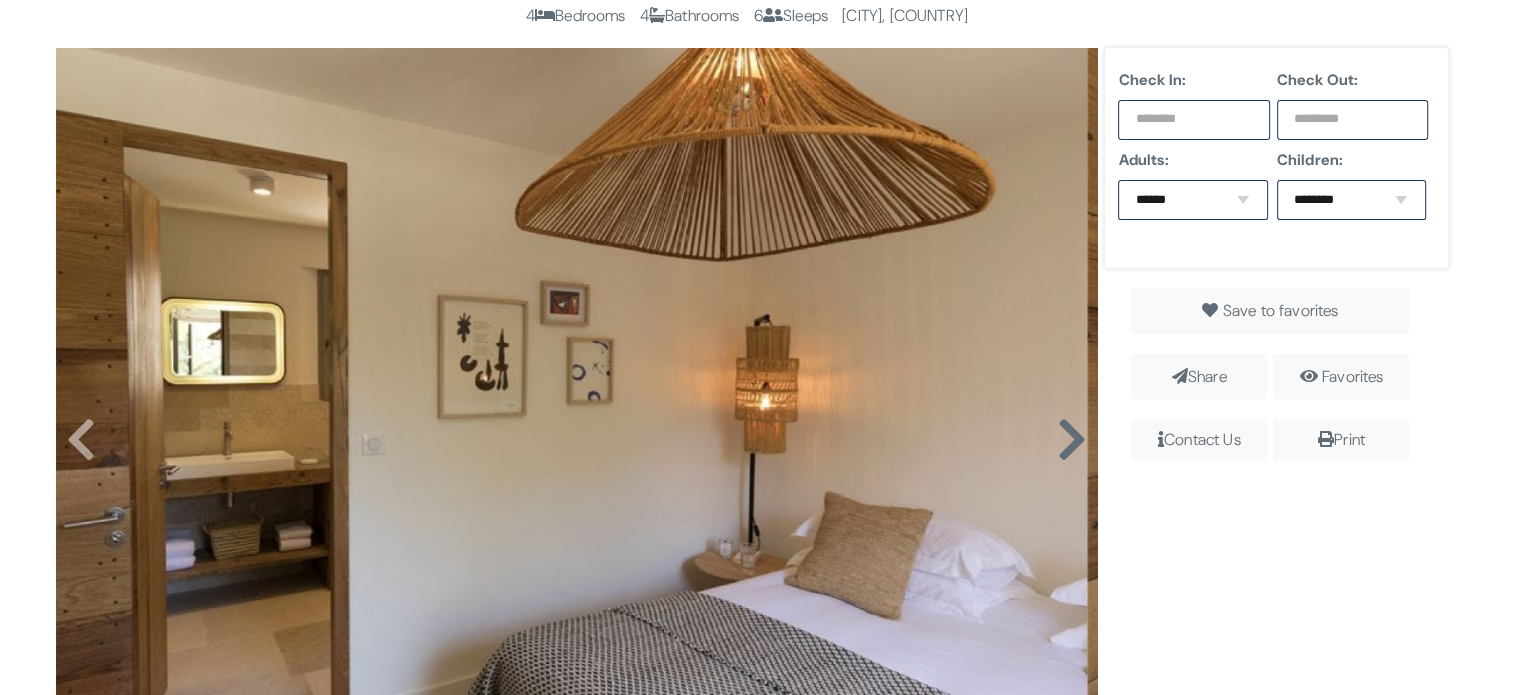 click at bounding box center [577, 420] 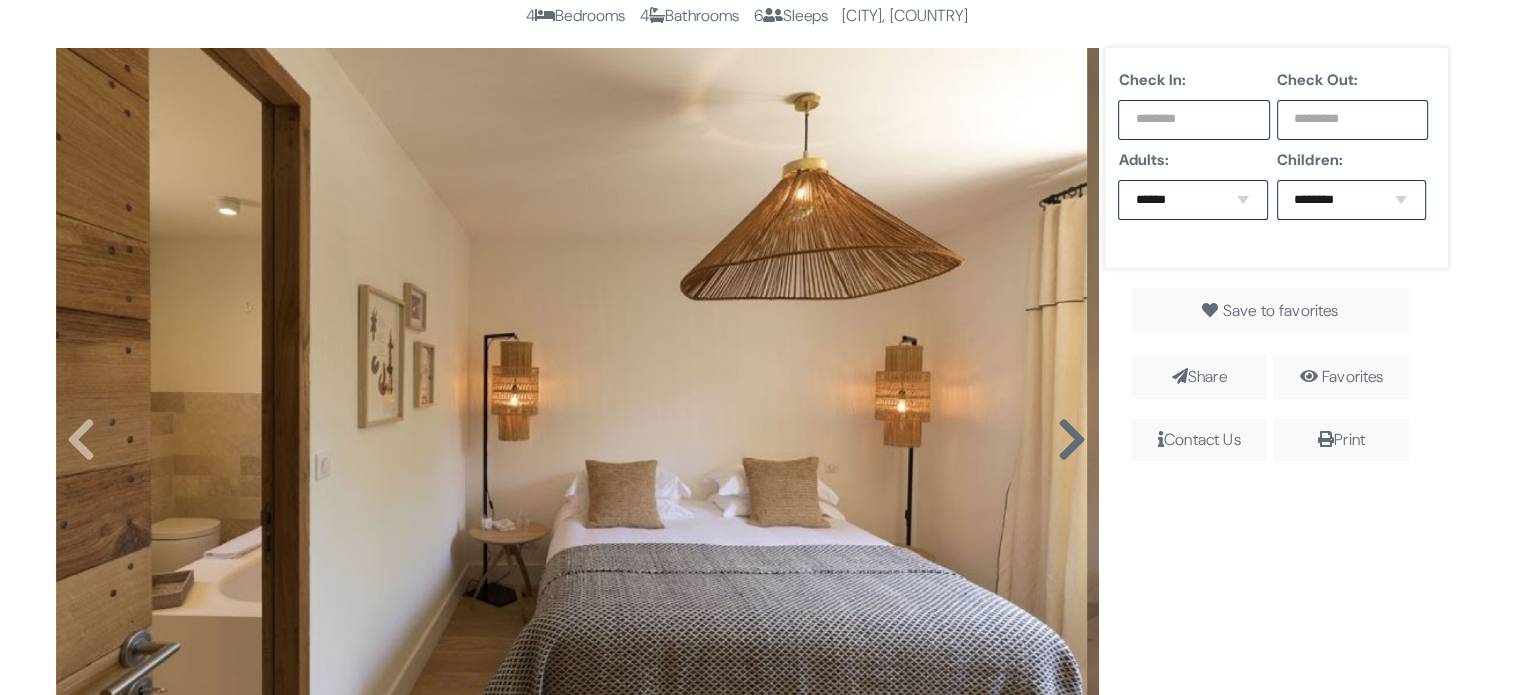 click at bounding box center (1071, 440) 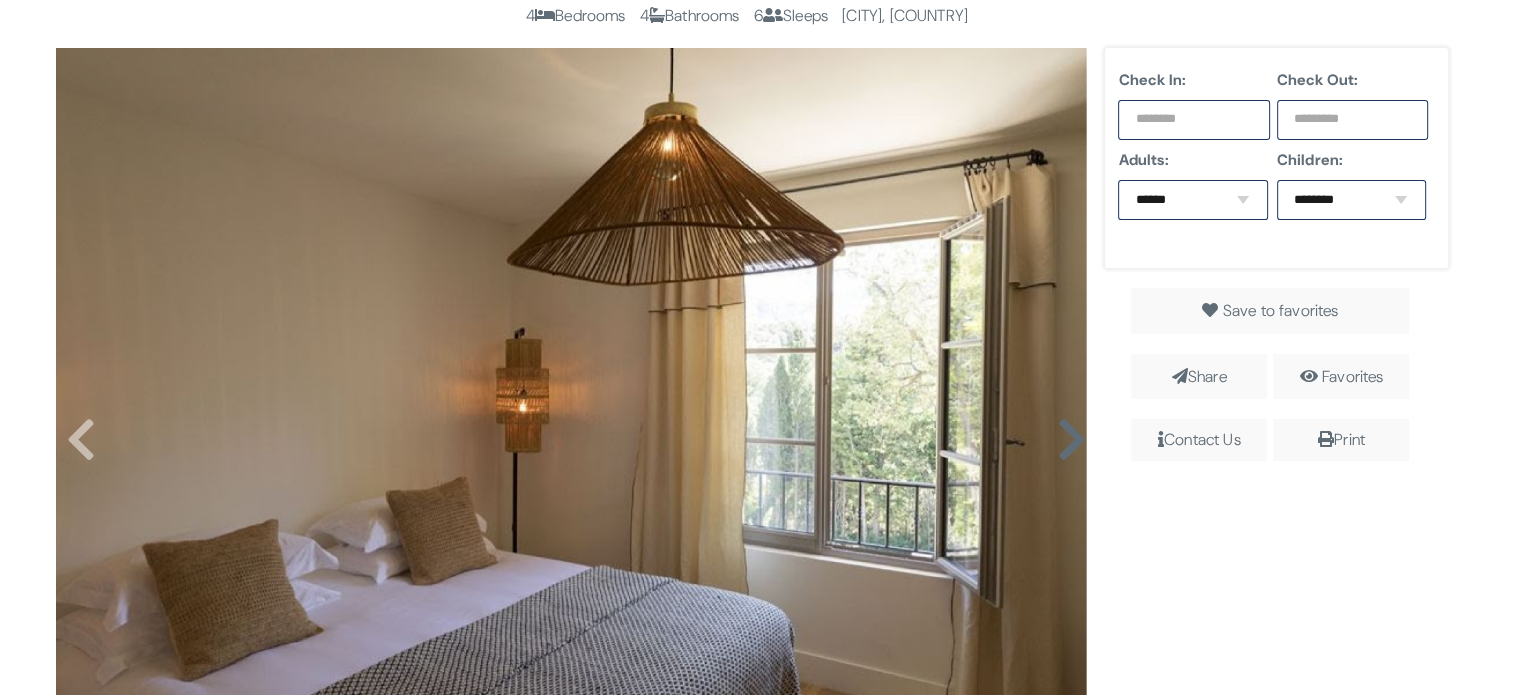 click at bounding box center [1071, 440] 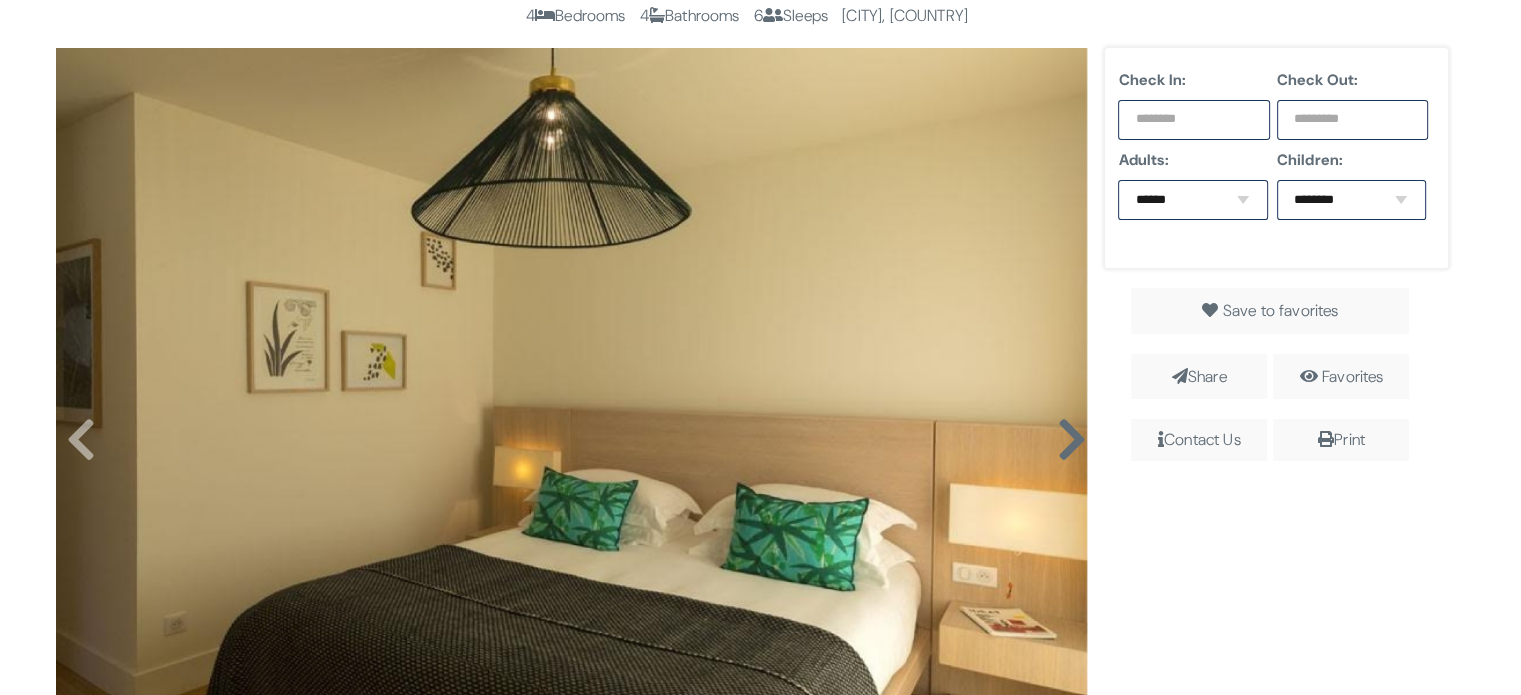 click at bounding box center [1071, 440] 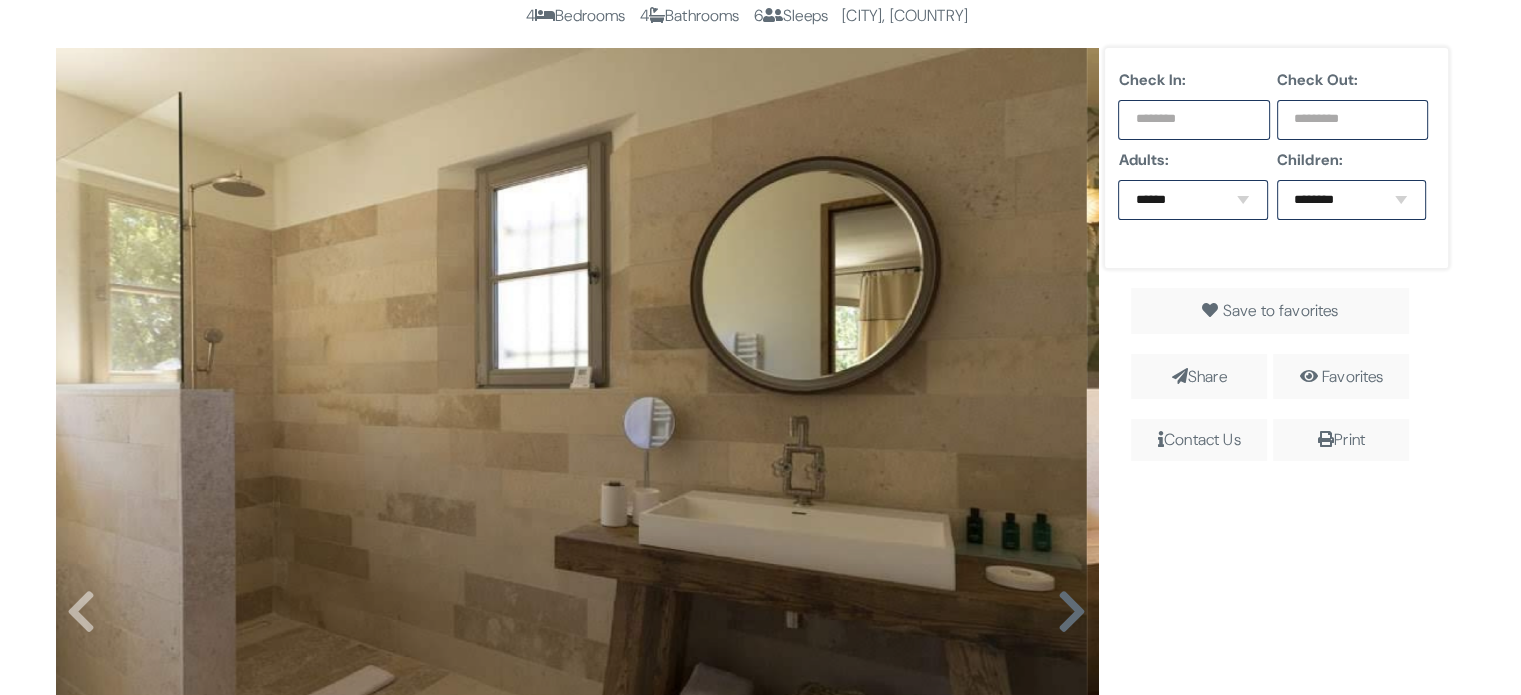 click at bounding box center (570, 392) 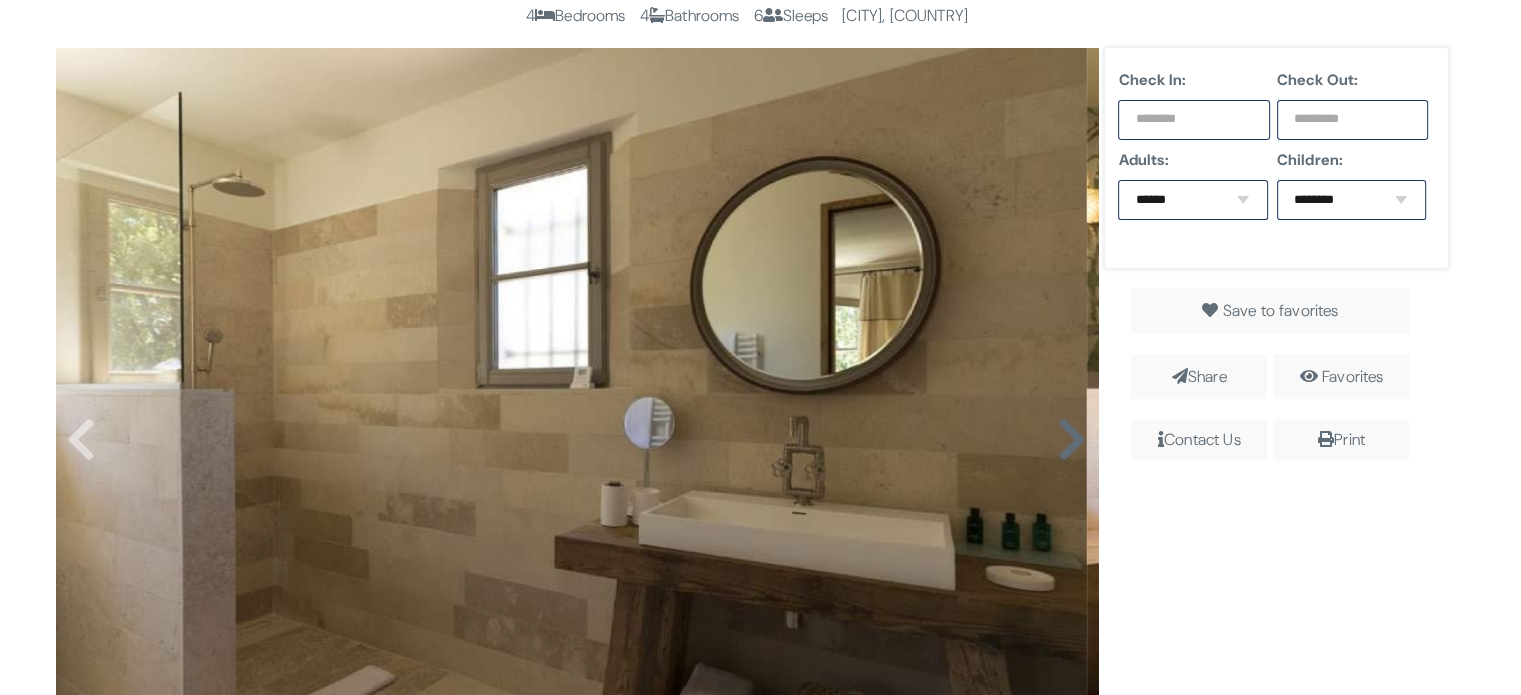 click at bounding box center [577, 420] 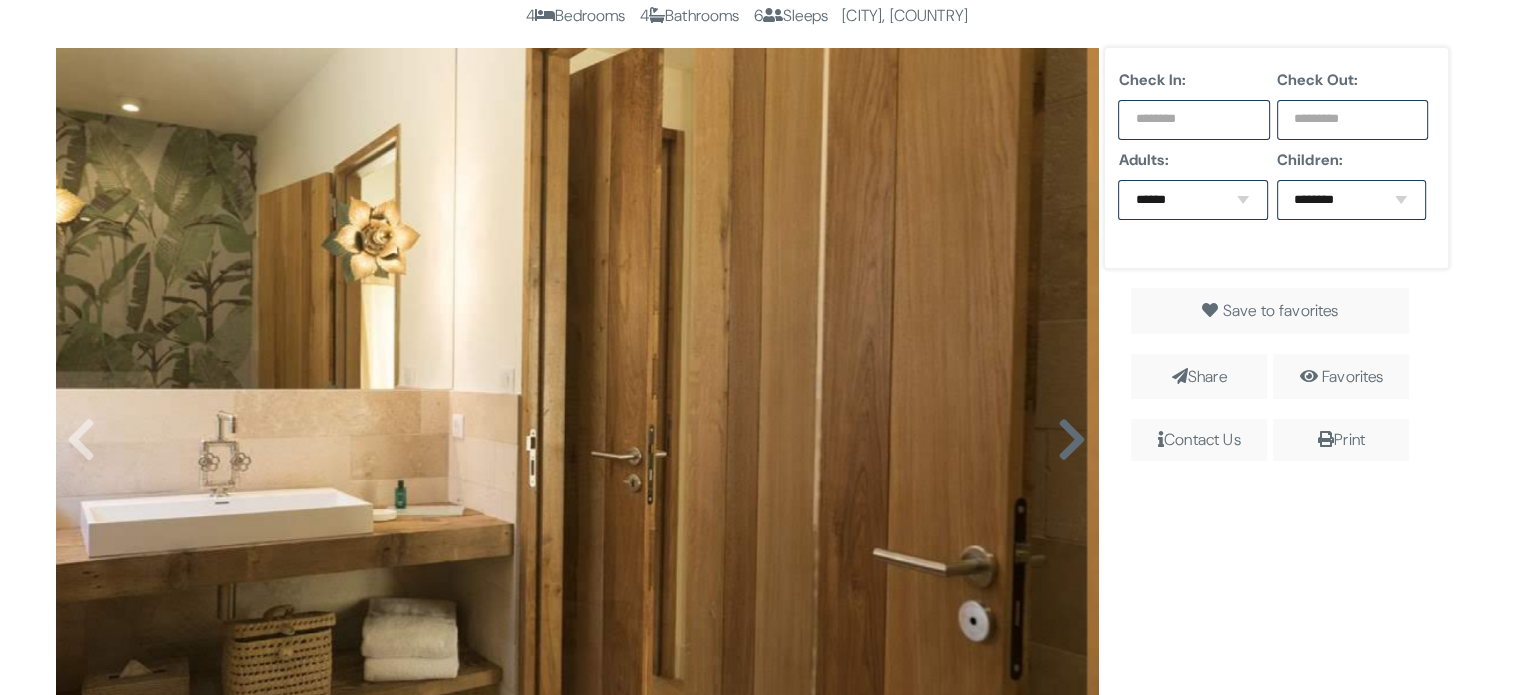 click at bounding box center [1071, 440] 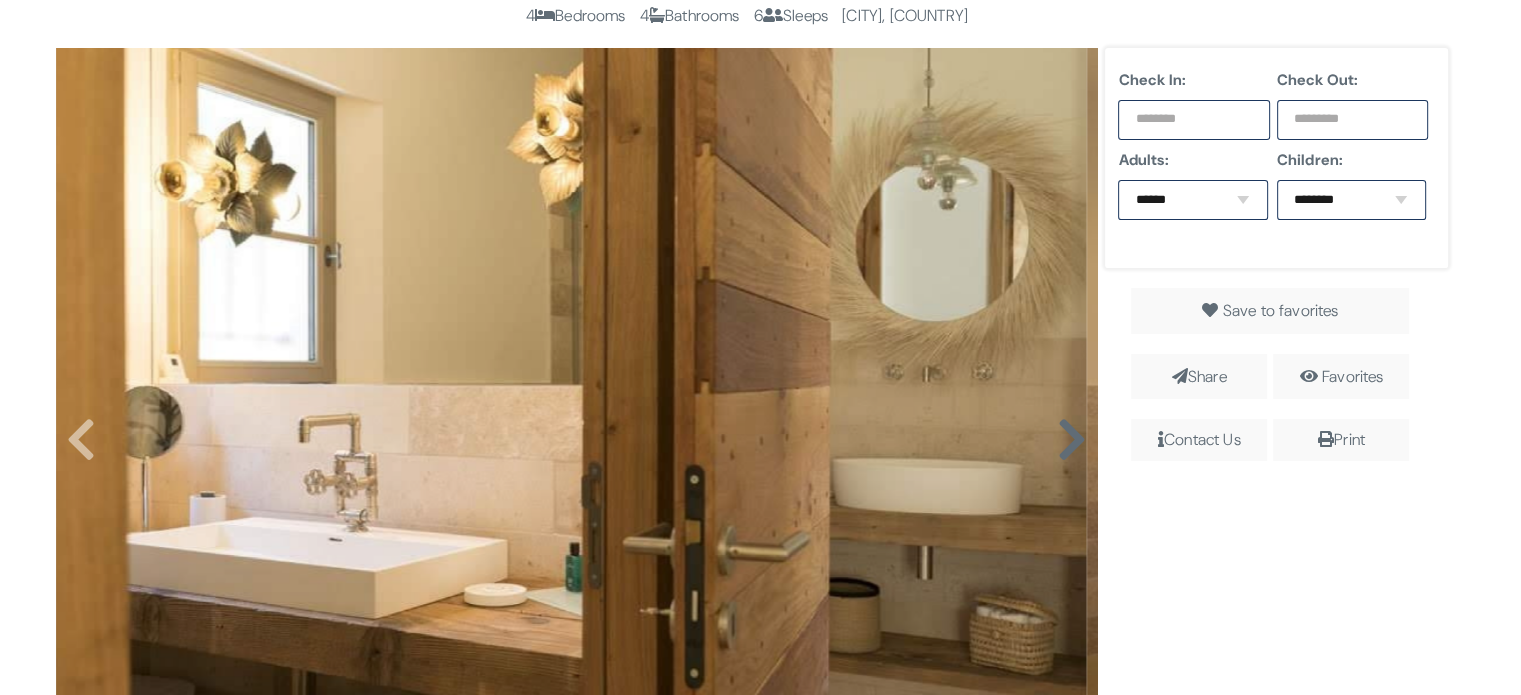 click at bounding box center (1071, 440) 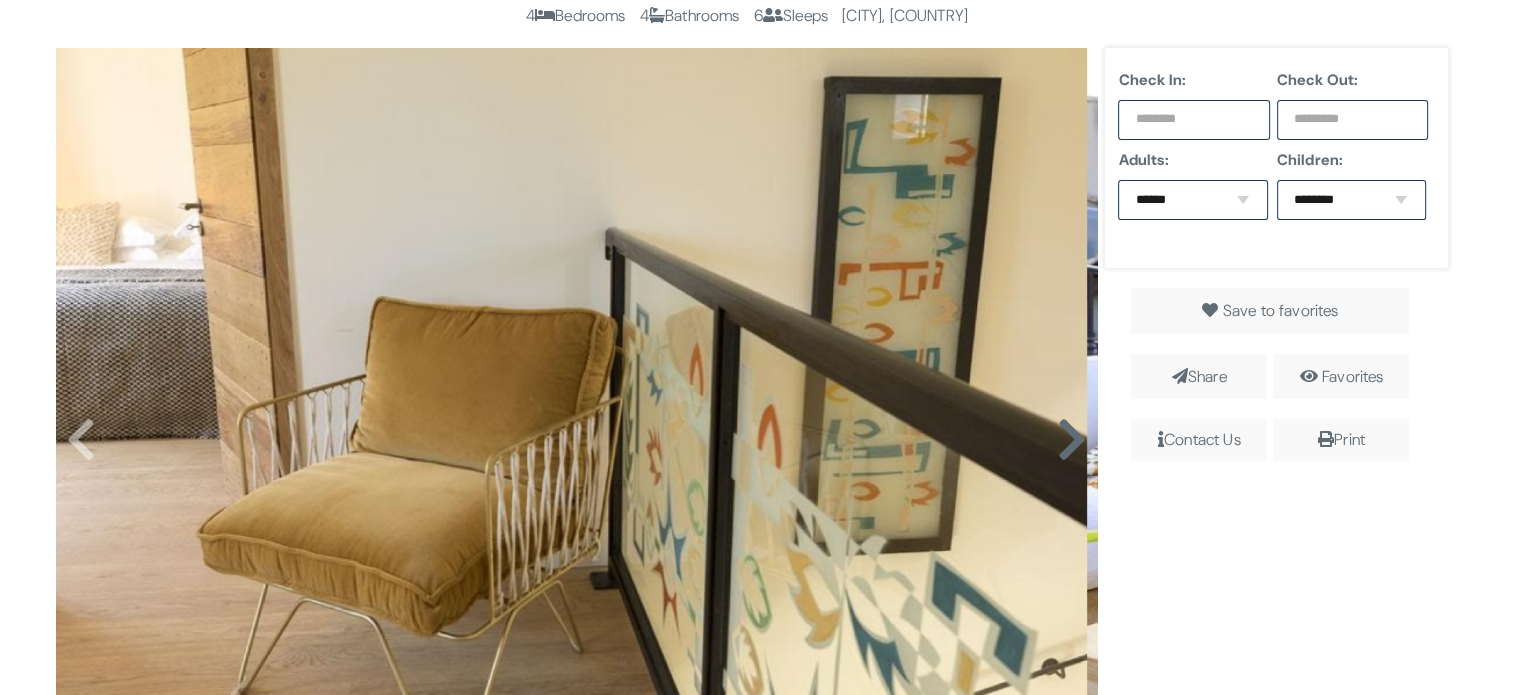click at bounding box center [1071, 440] 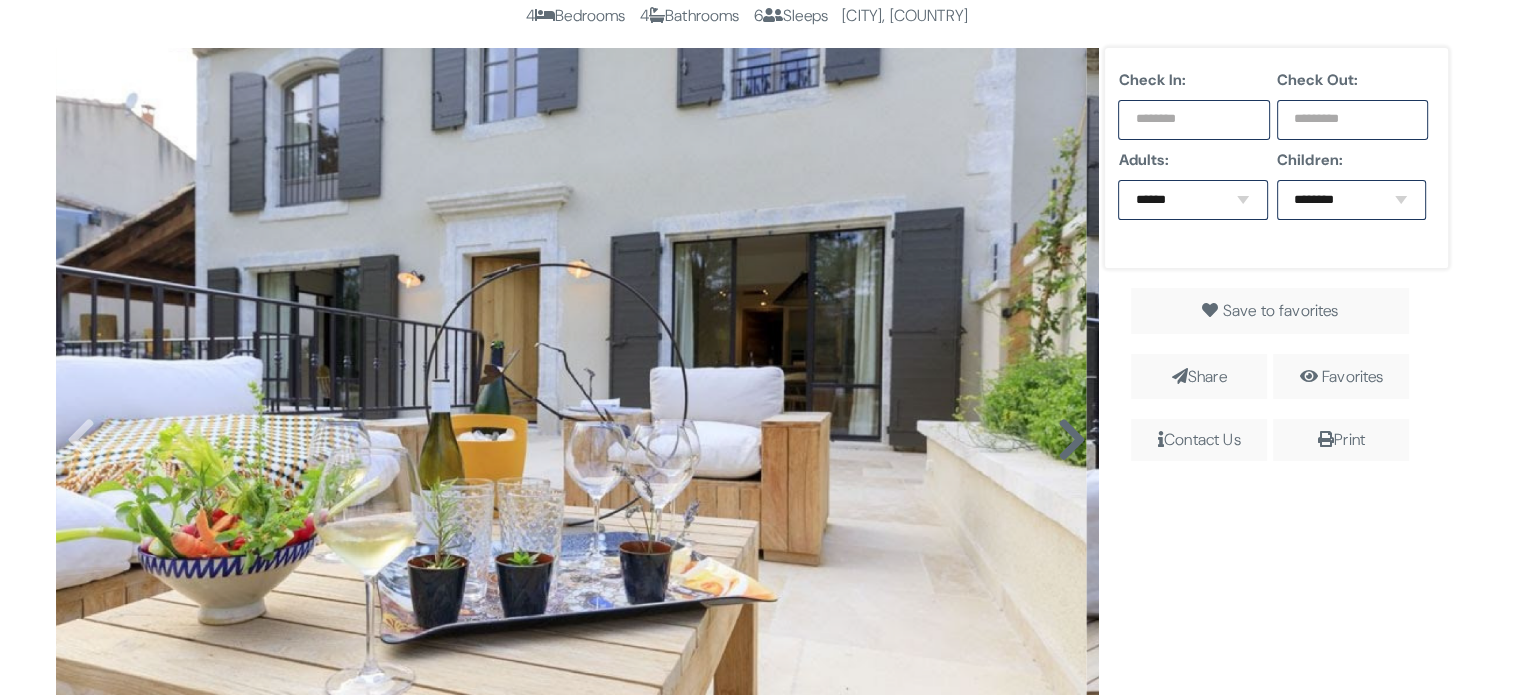 click at bounding box center (1071, 440) 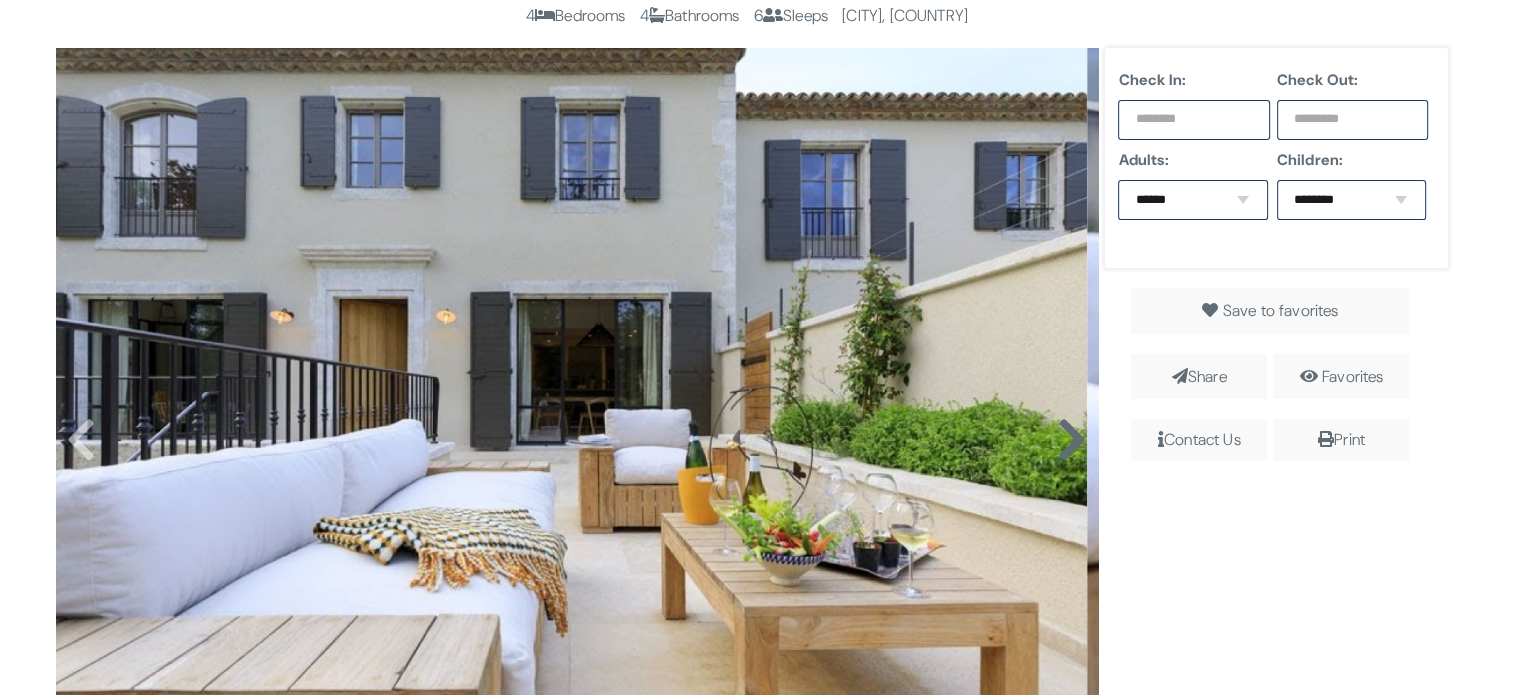 click at bounding box center [1071, 440] 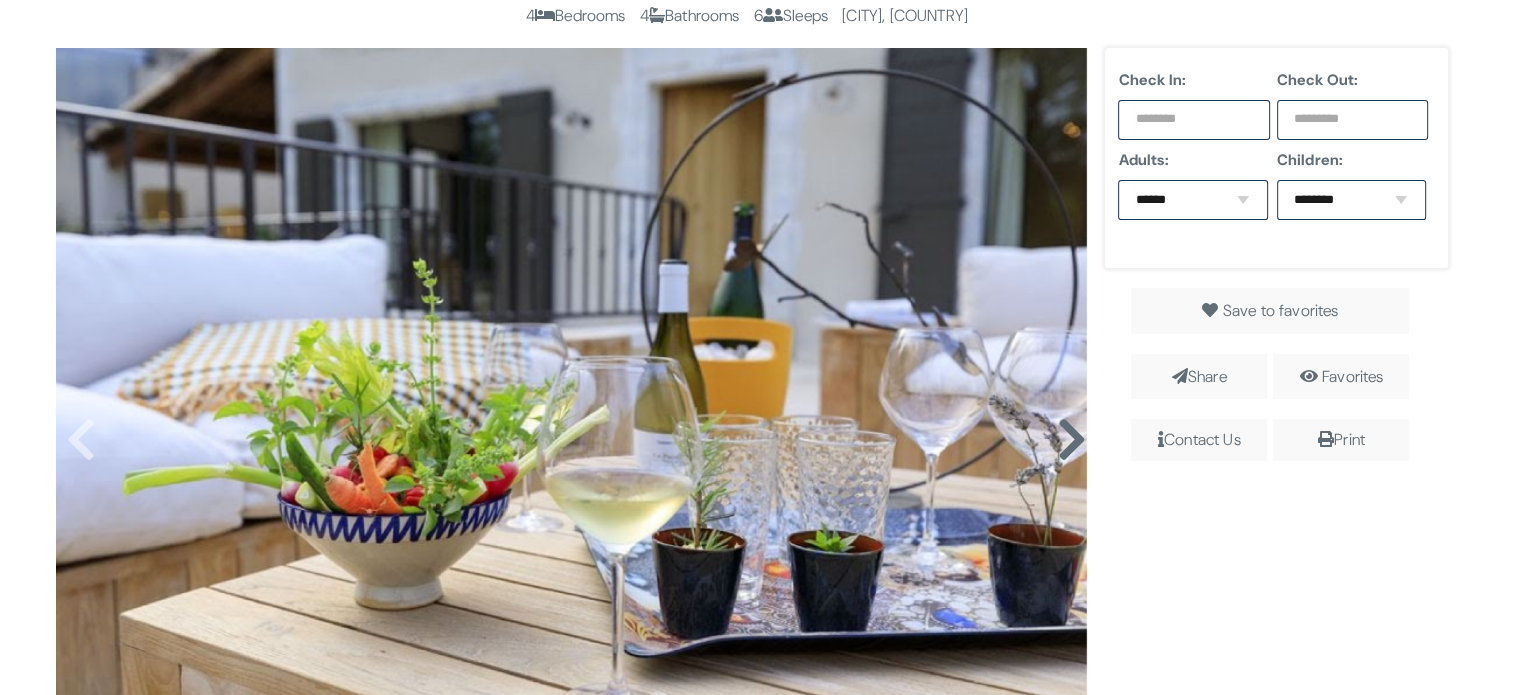 click at bounding box center (1071, 440) 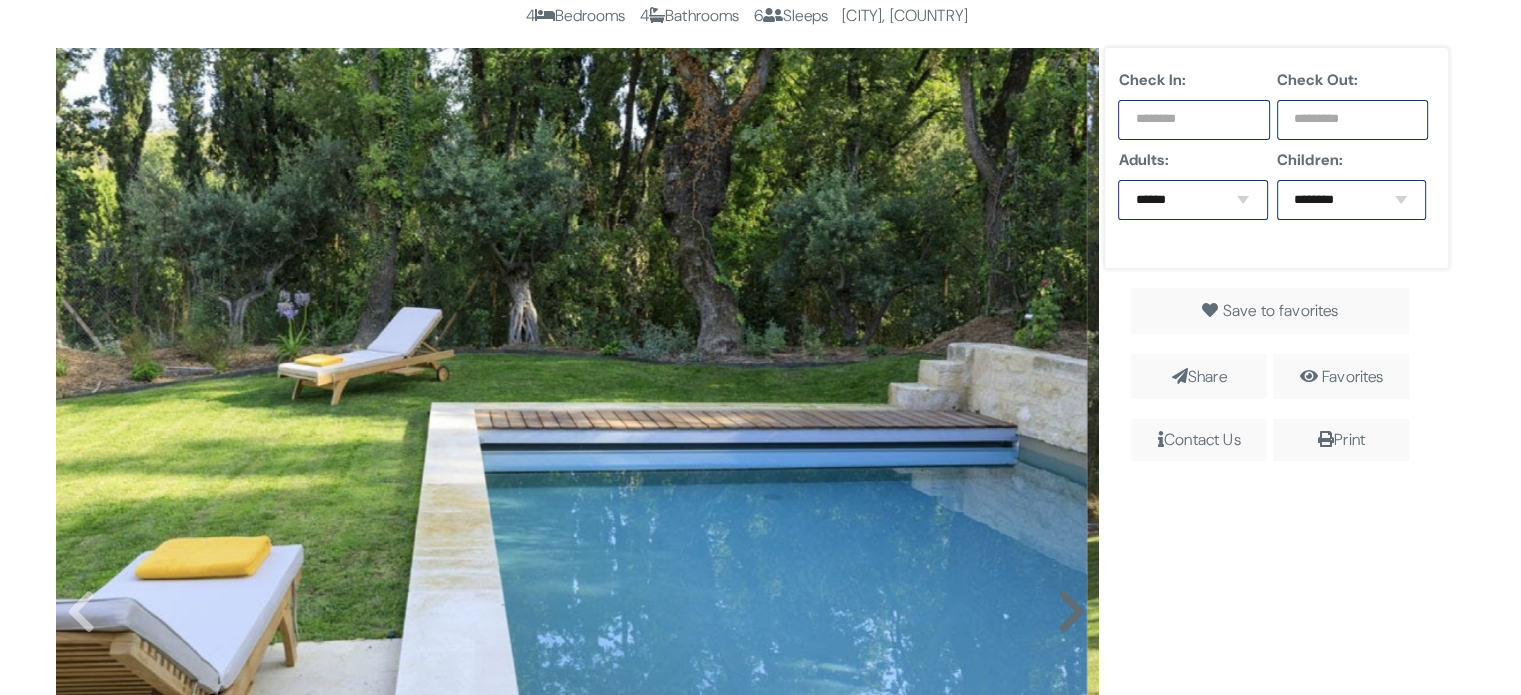 click at bounding box center (1071, 612) 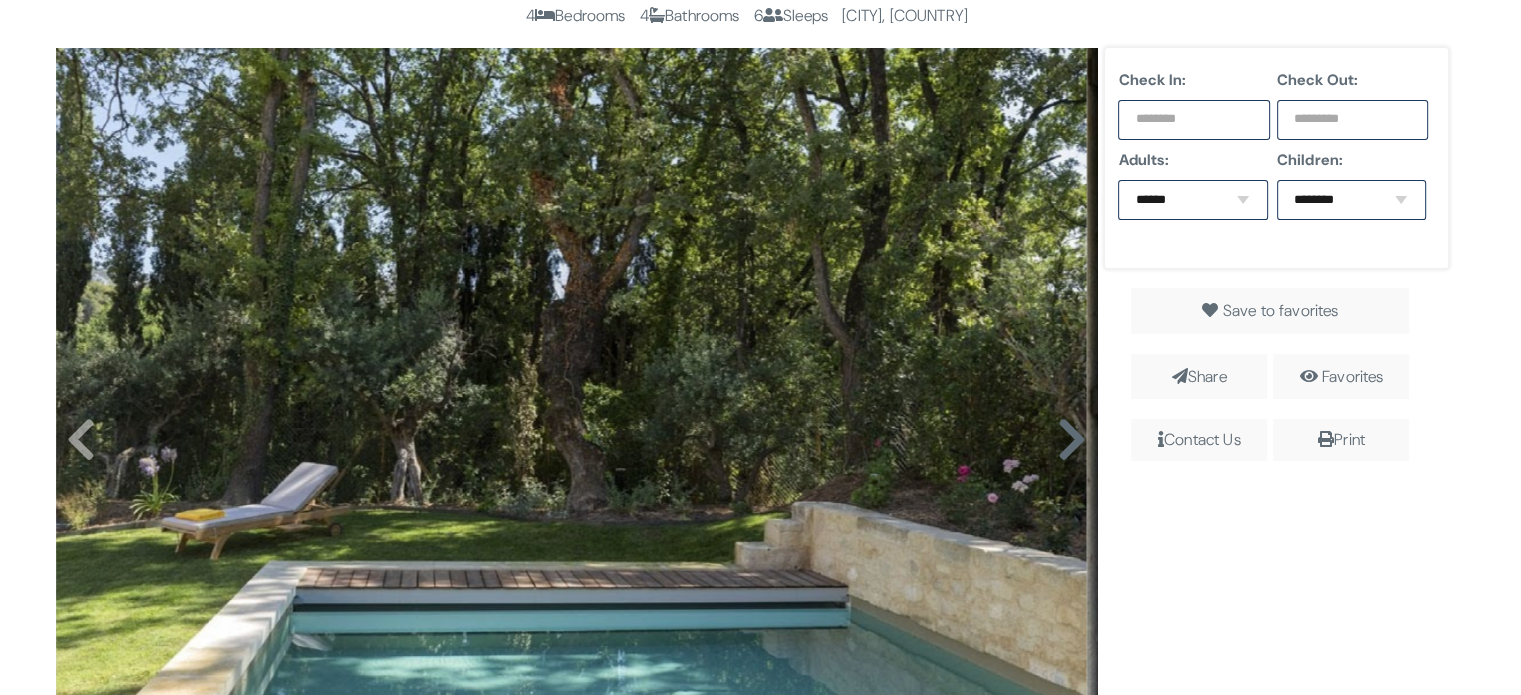 click at bounding box center [1071, 440] 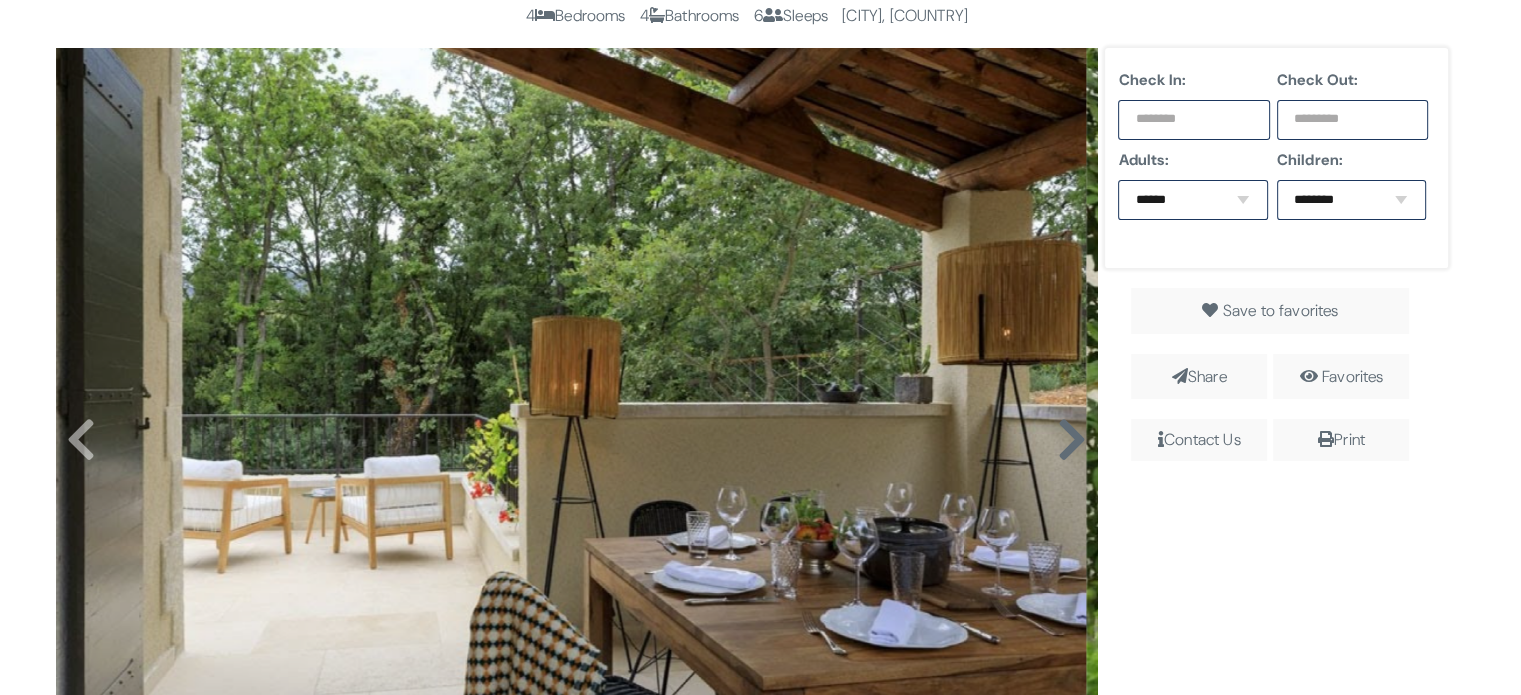 click at bounding box center [1071, 440] 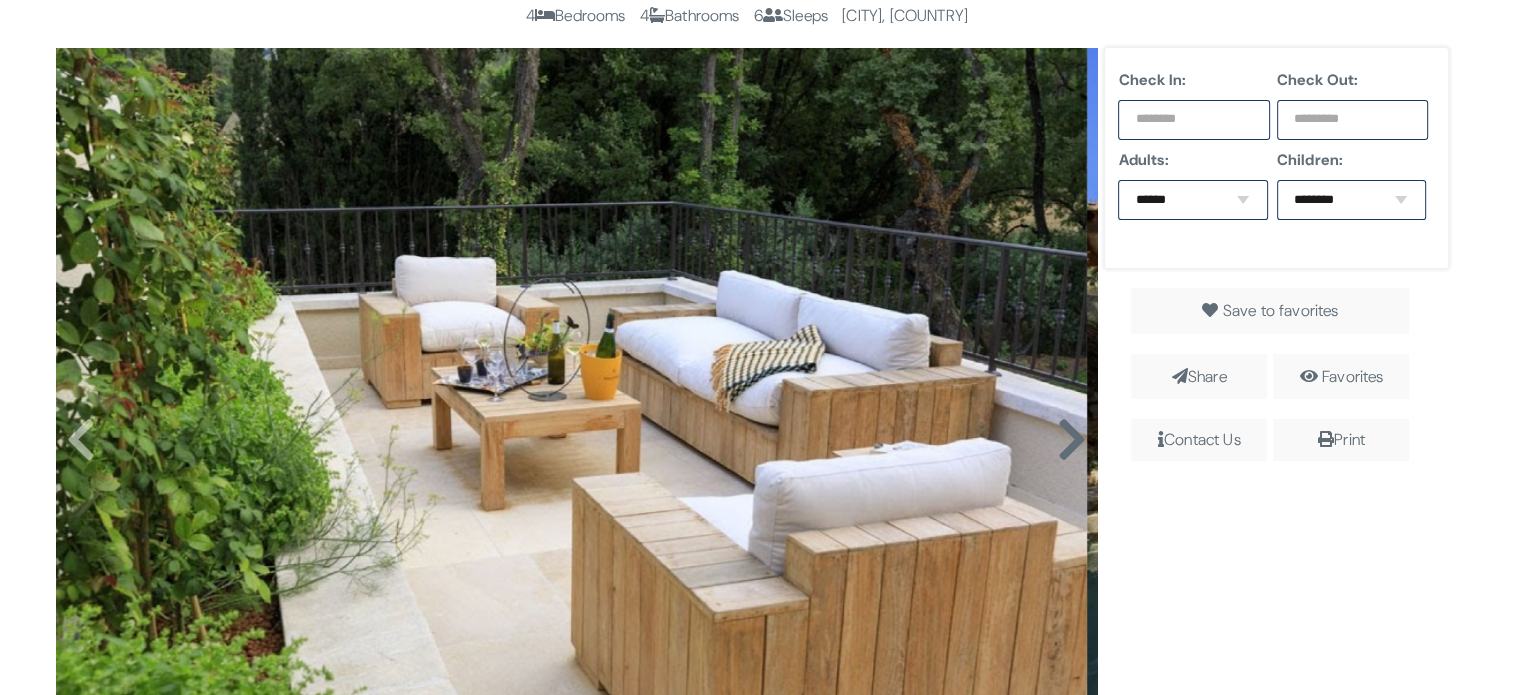 click at bounding box center (1071, 440) 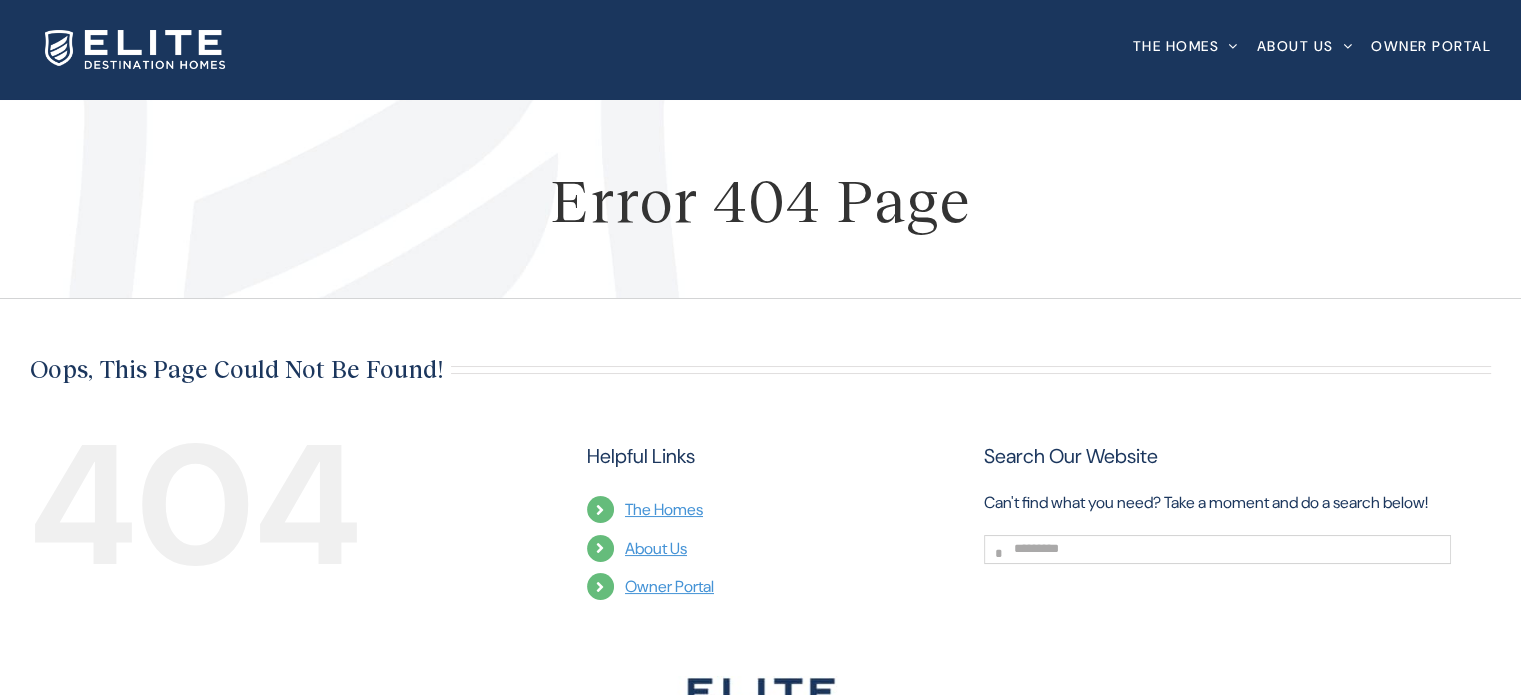 scroll, scrollTop: 356, scrollLeft: 0, axis: vertical 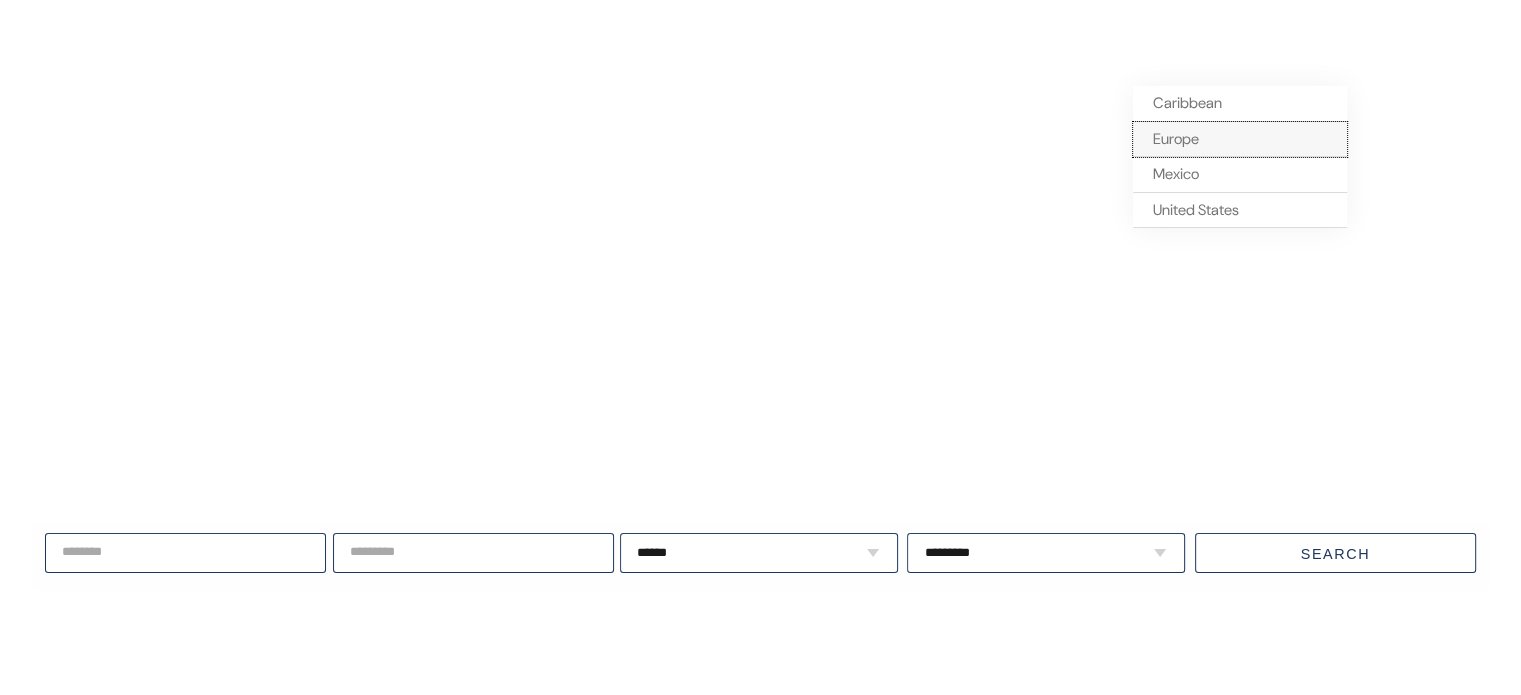 click on "Europe" at bounding box center [1176, 139] 